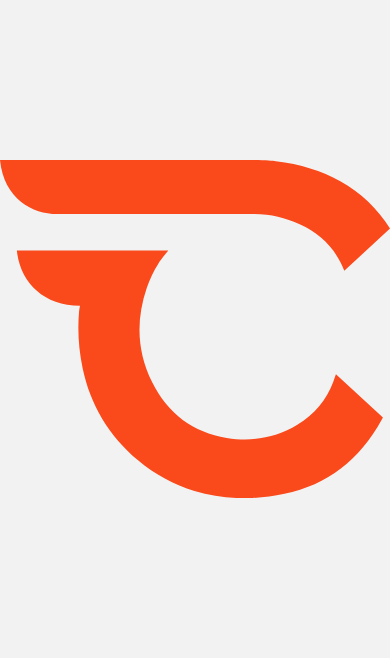 scroll, scrollTop: 0, scrollLeft: 0, axis: both 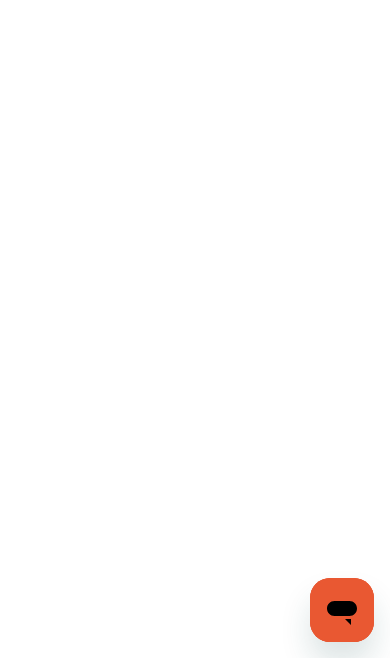 click at bounding box center [195, 329] 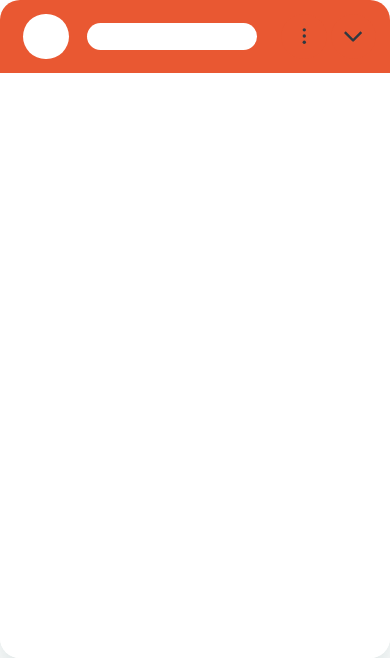 scroll, scrollTop: 0, scrollLeft: 0, axis: both 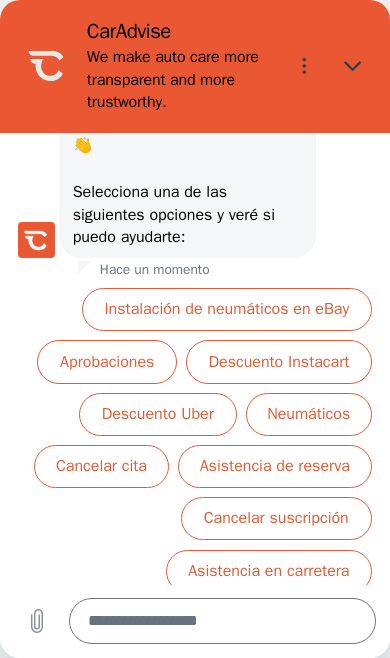 click 